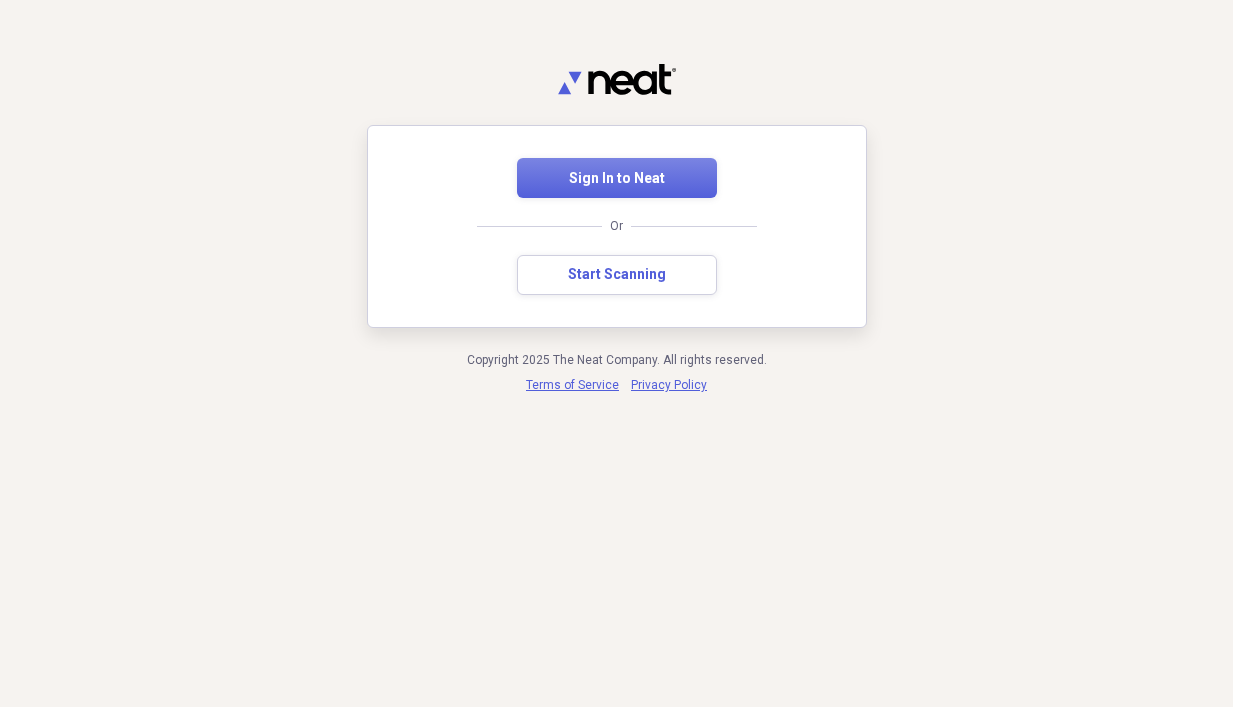 scroll, scrollTop: 0, scrollLeft: 0, axis: both 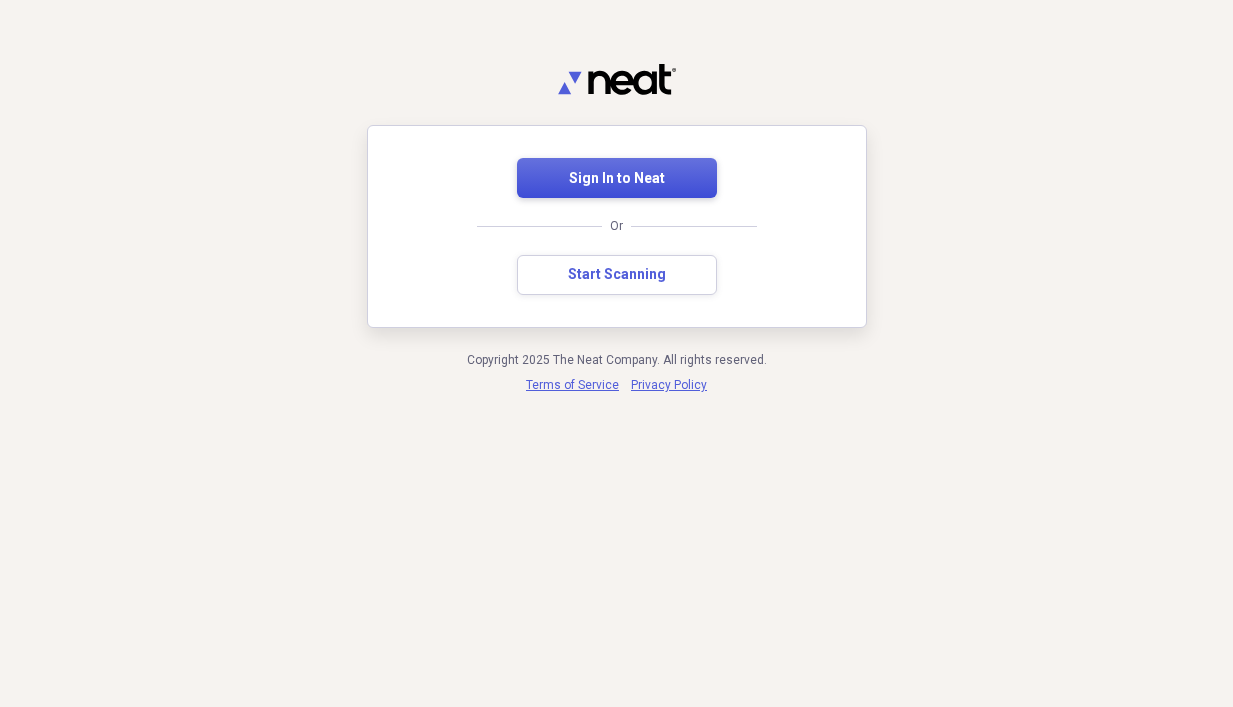 click on "Sign In to Neat" at bounding box center [617, 178] 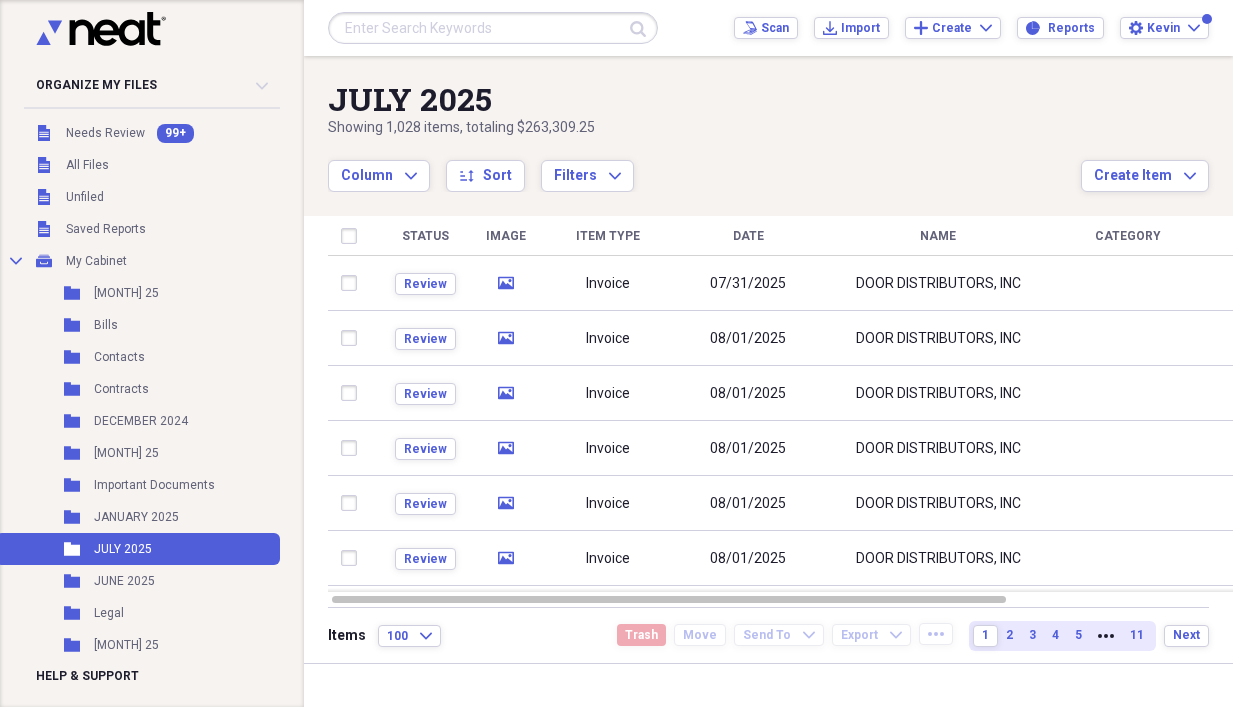 click at bounding box center [146, 32] 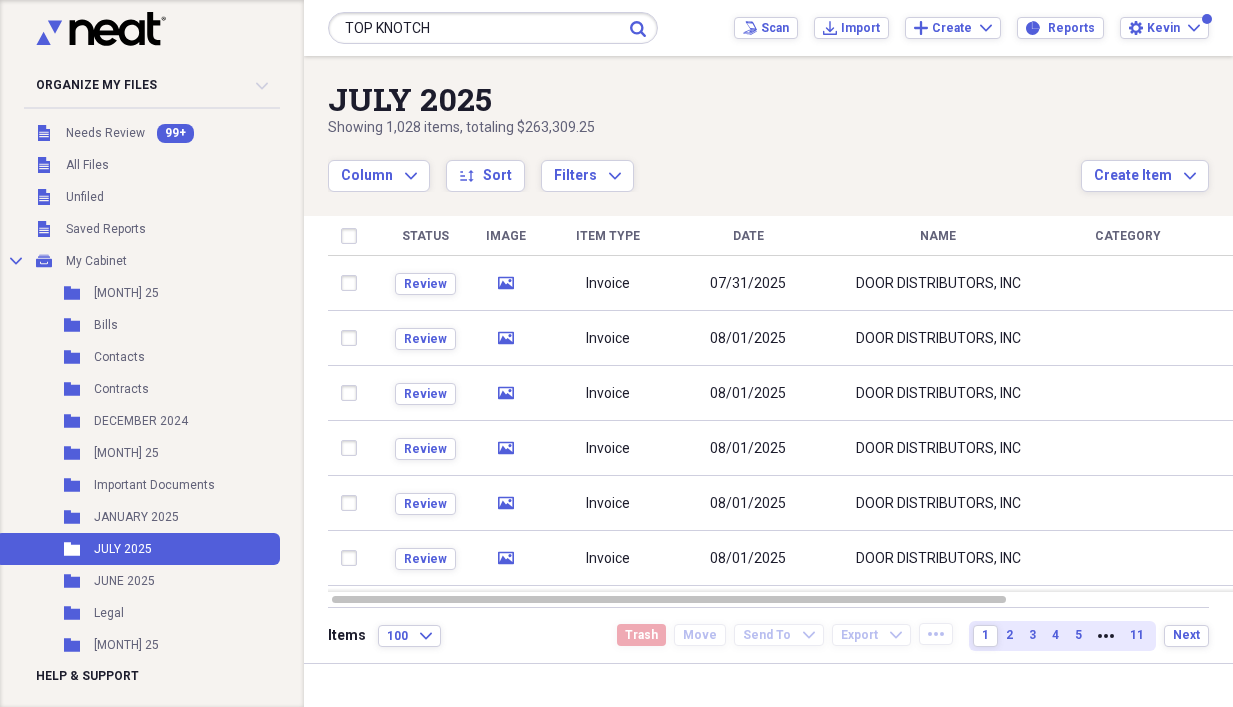 type on "TOP KNOTCH" 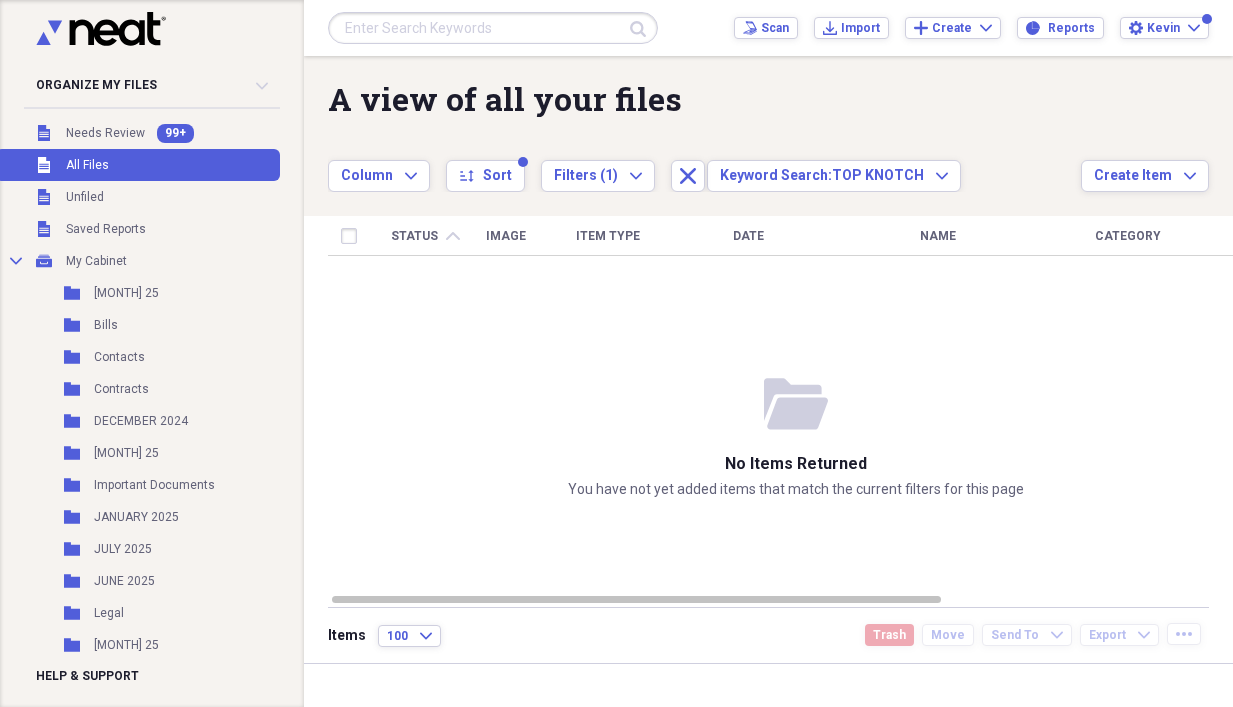 click at bounding box center [493, 28] 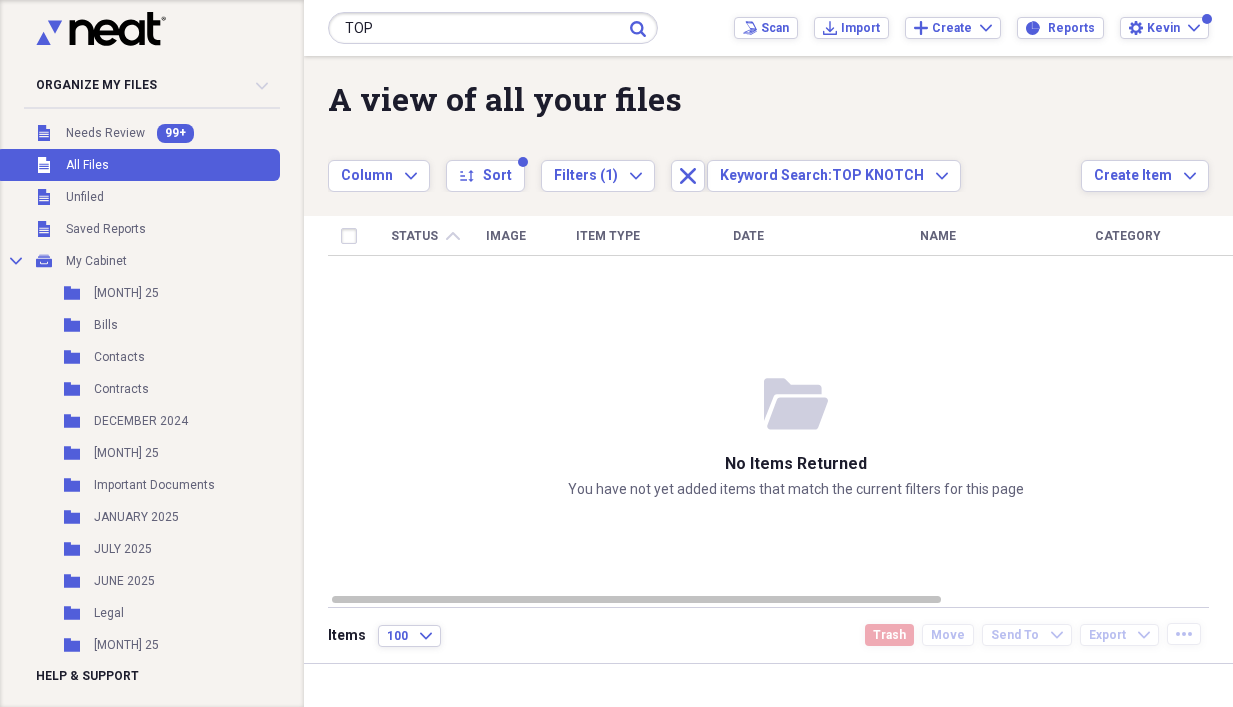 type on "TOP" 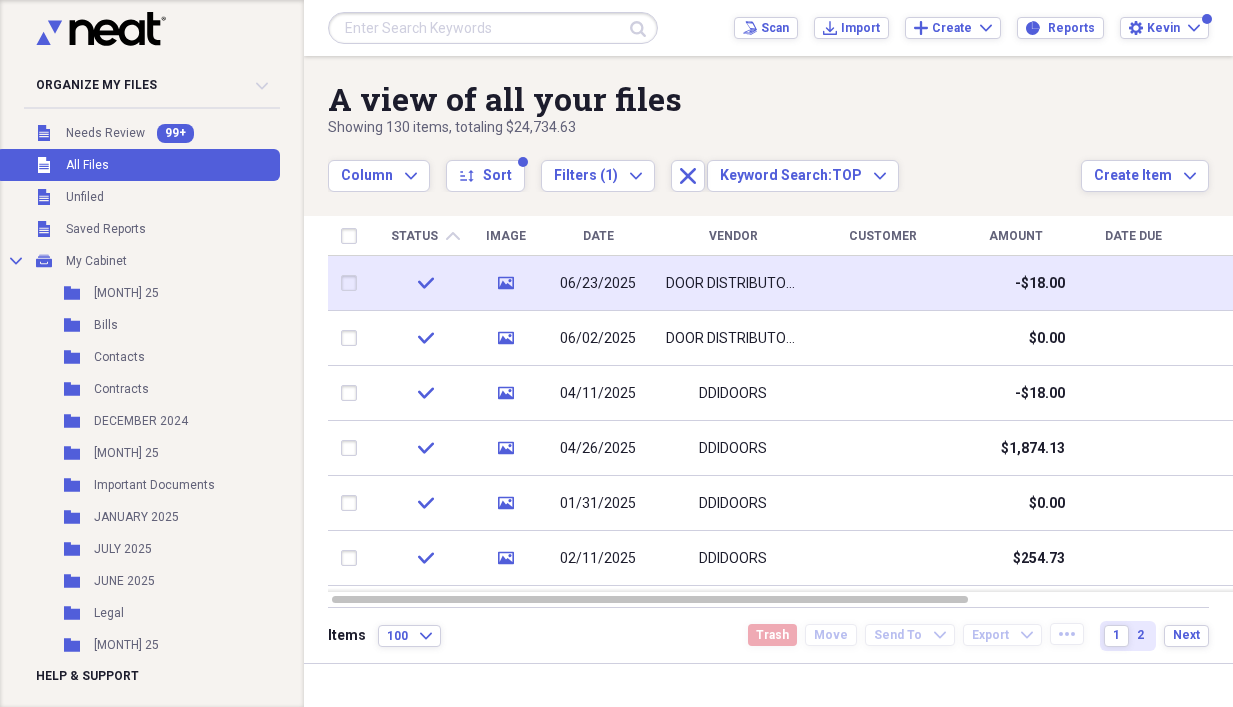 click on "06/23/2025" at bounding box center (598, 283) 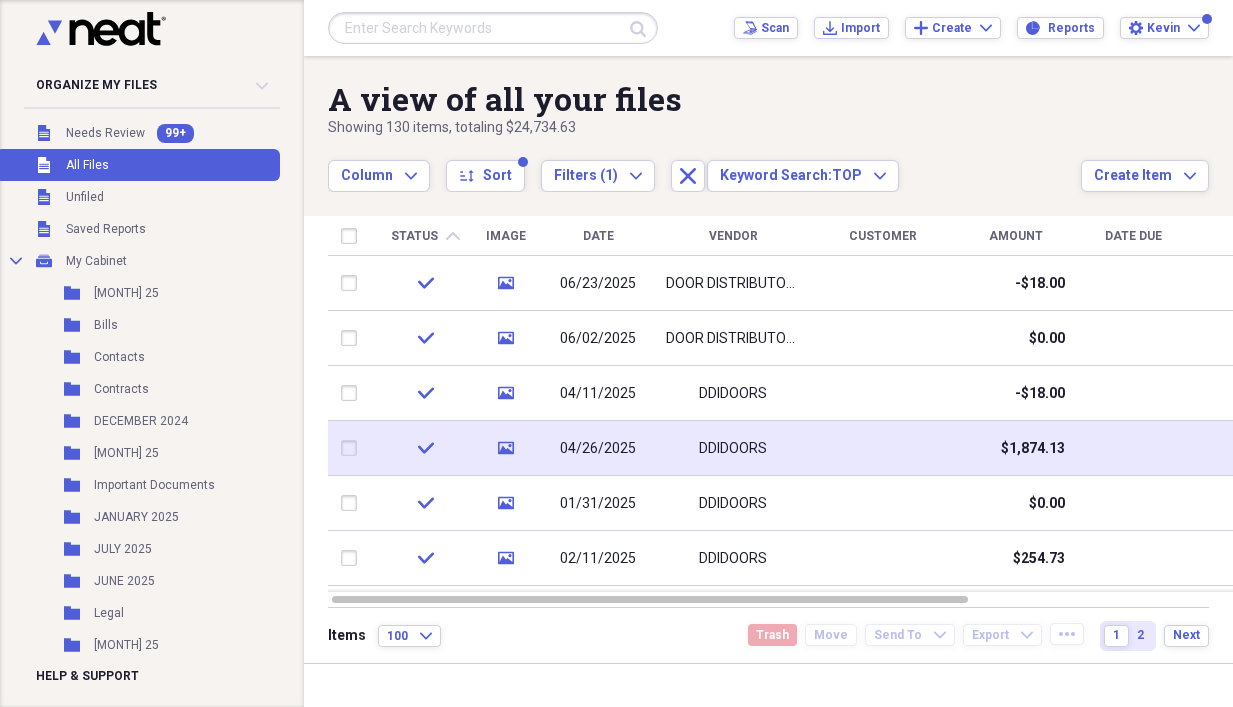 click on "04/26/2025" at bounding box center [598, 448] 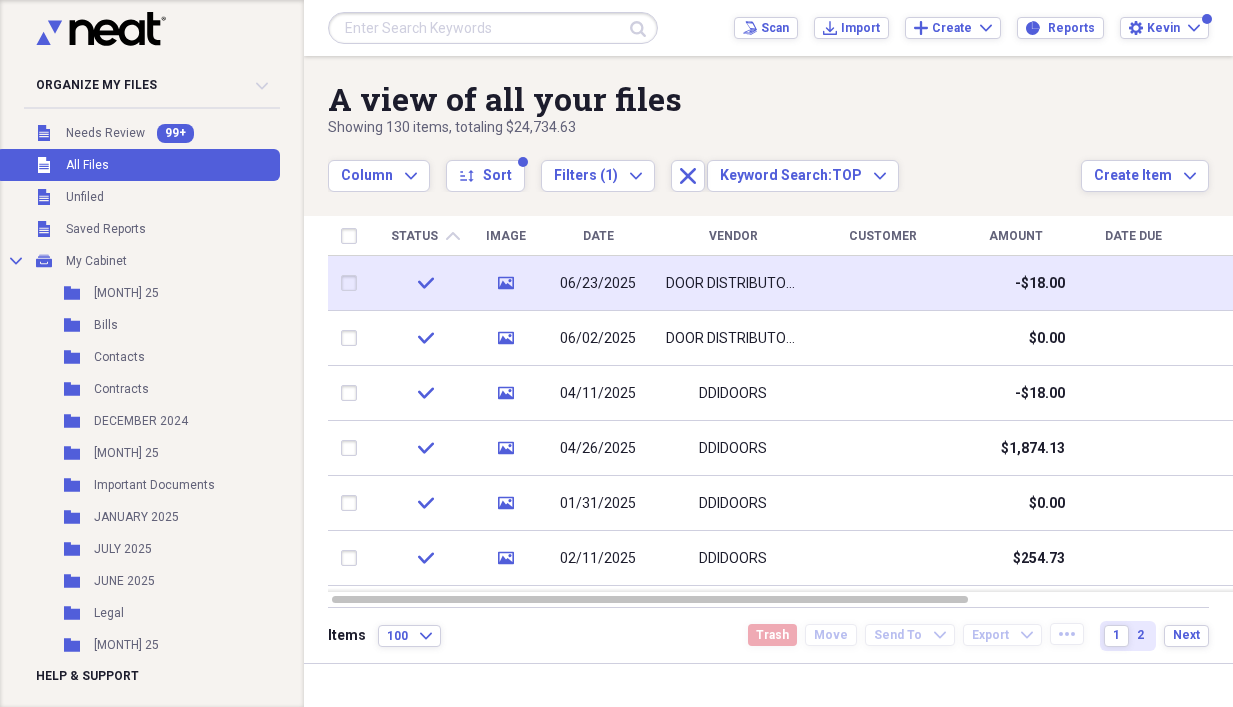 click on "DOOR DISTRIBUTORS, INC" at bounding box center (733, 284) 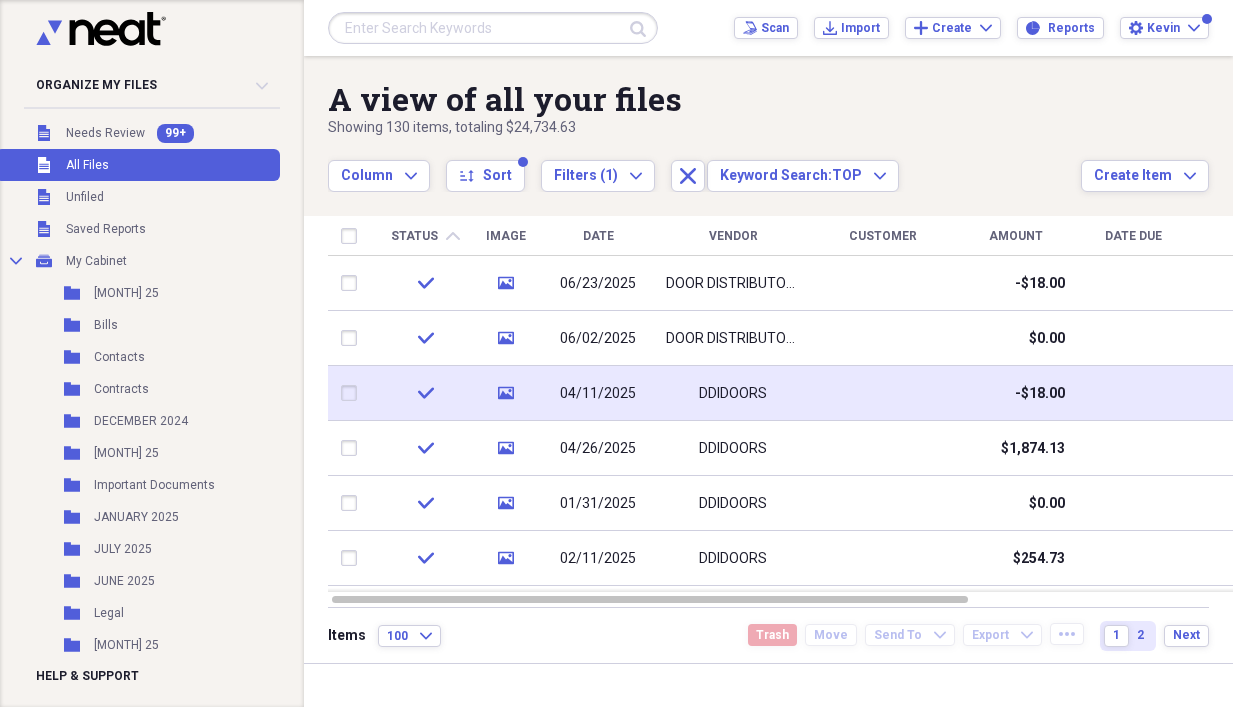 click on "DDIDOORS" at bounding box center [733, 393] 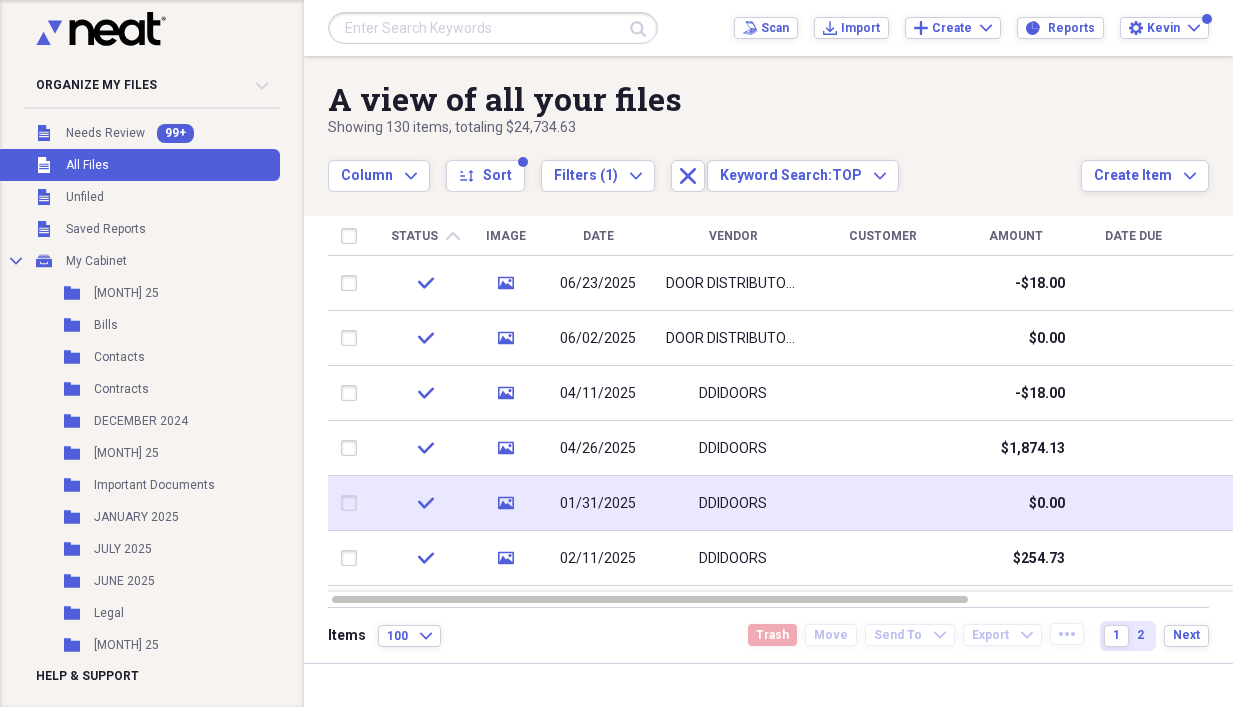 click on "DDIDOORS" at bounding box center [733, 503] 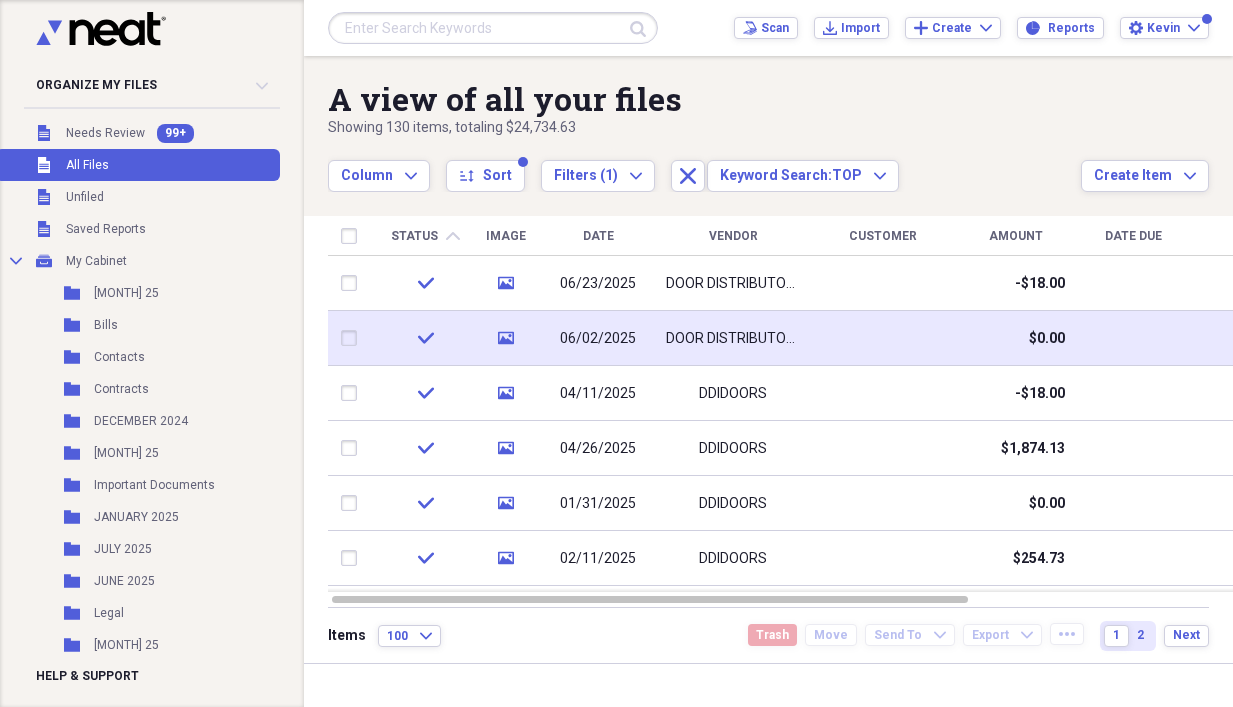 click on "DOOR DISTRIBUTORS, INC" at bounding box center (733, 338) 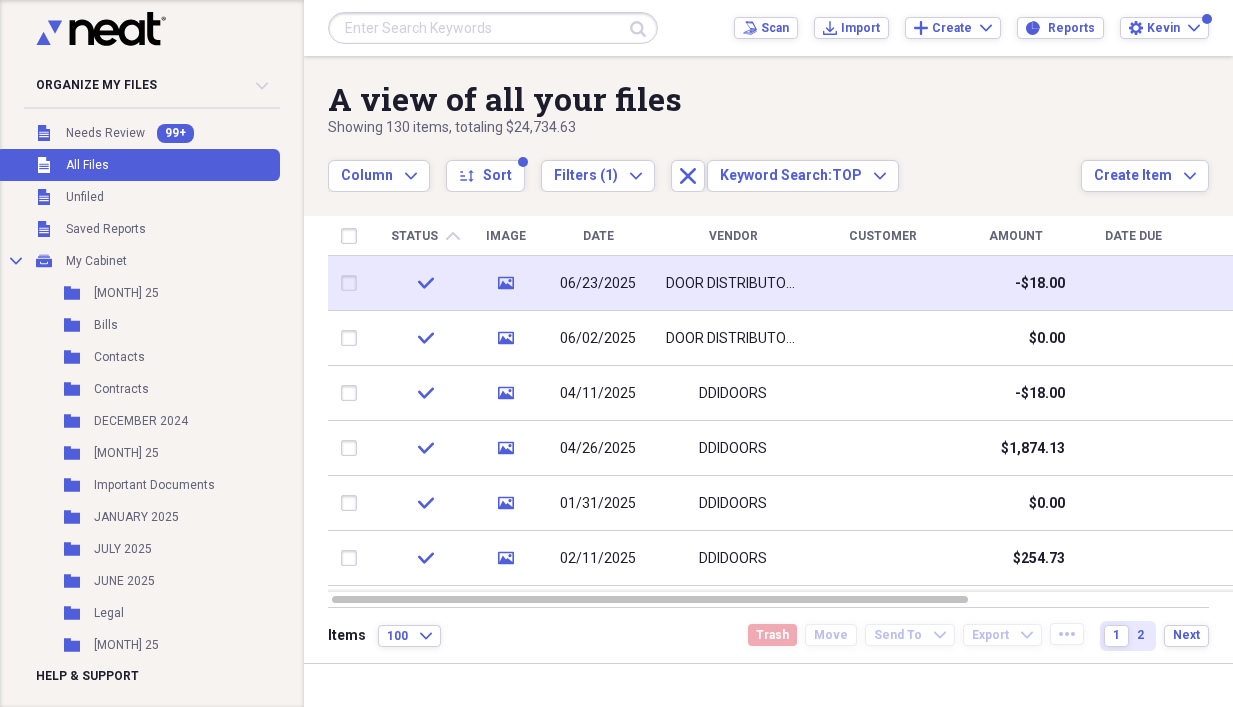 click on "06/23/2025" at bounding box center (598, 283) 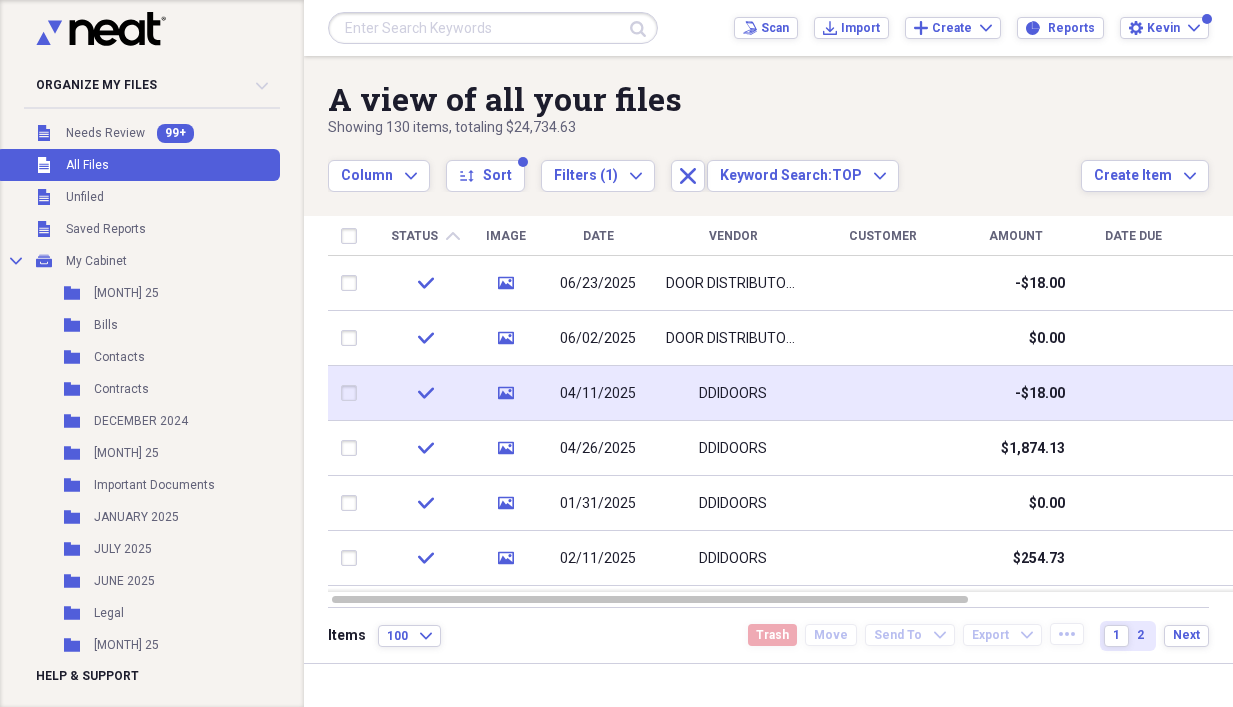 click on "media" at bounding box center [505, 393] 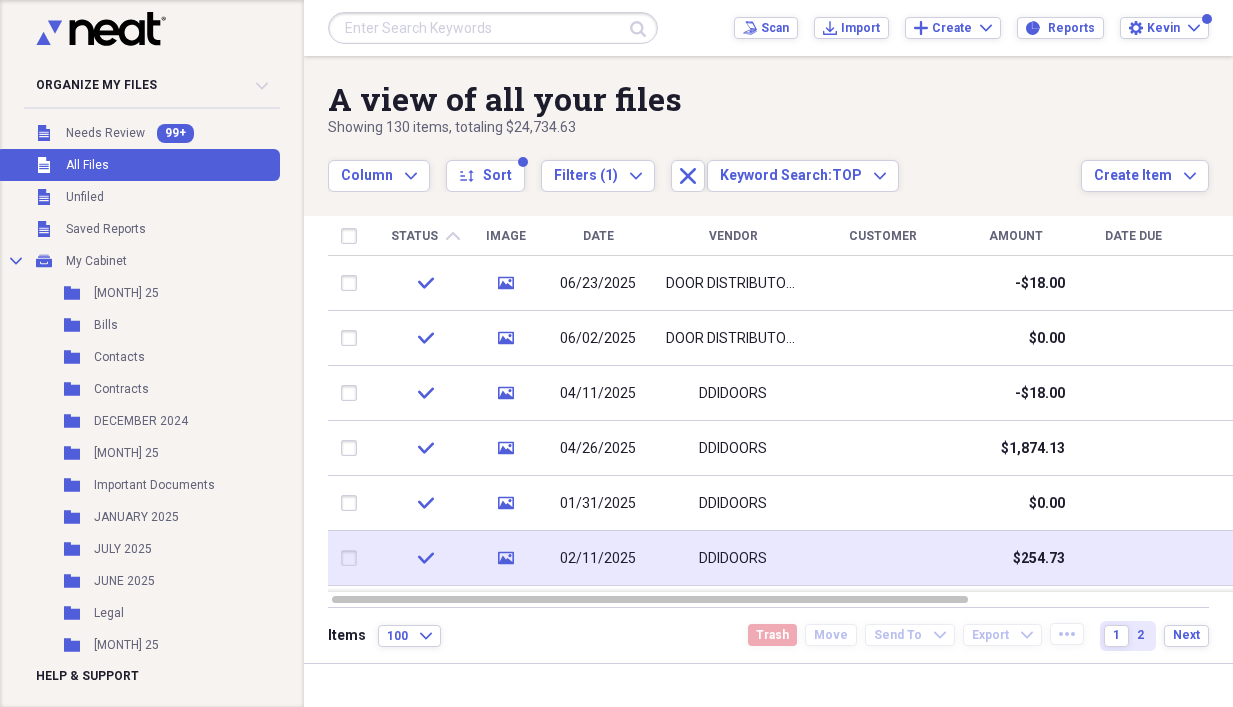 click on "media" at bounding box center (505, 558) 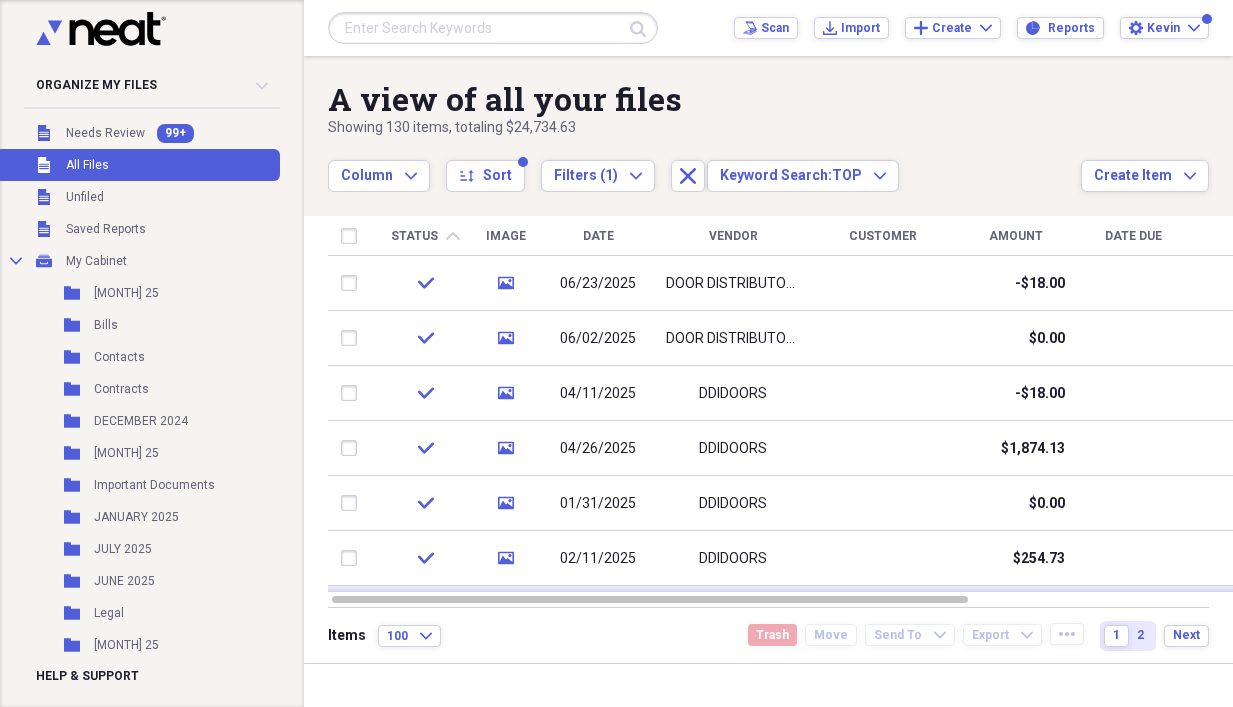 click on "media" at bounding box center (506, 503) 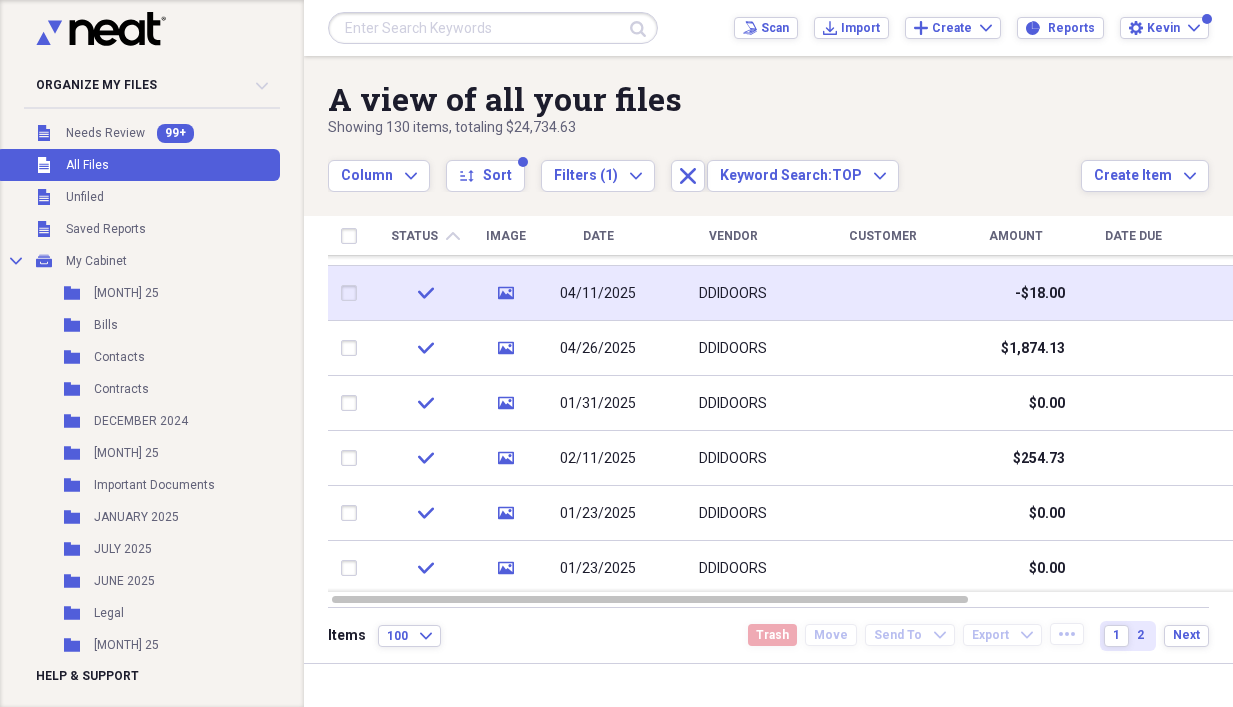 click on "DDIDOORS" at bounding box center (733, 294) 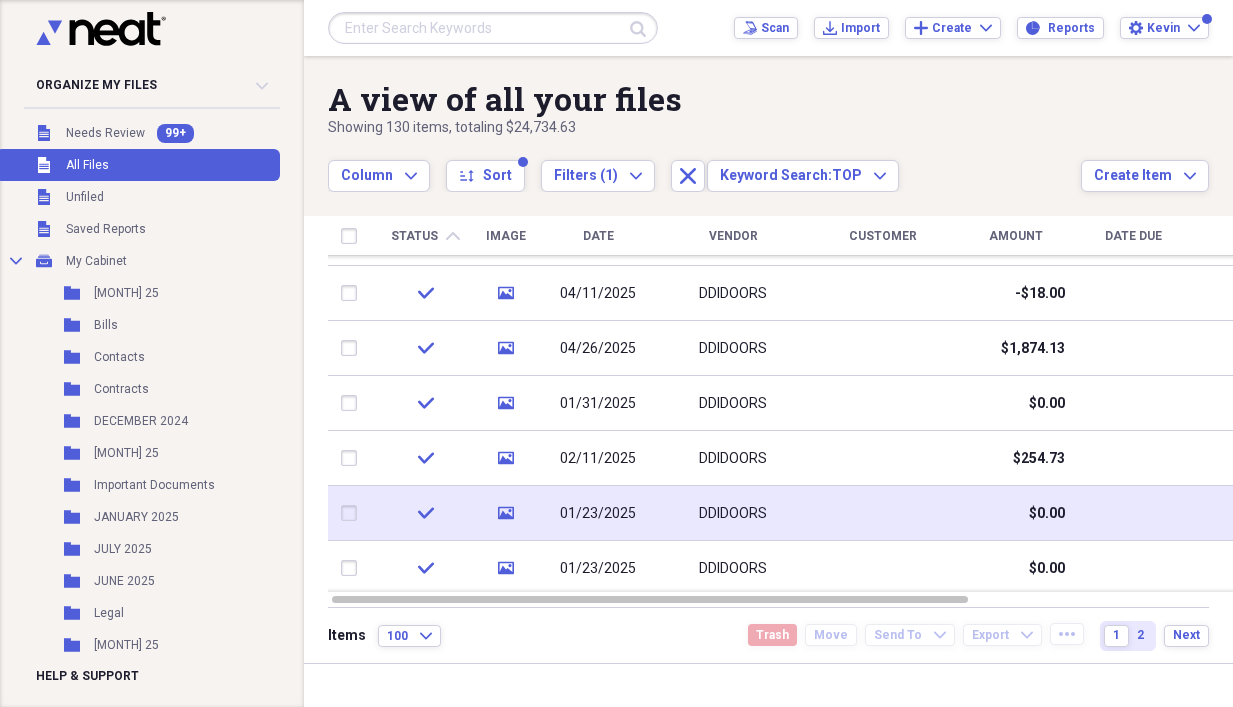 click on "01/23/2025" at bounding box center (598, 514) 